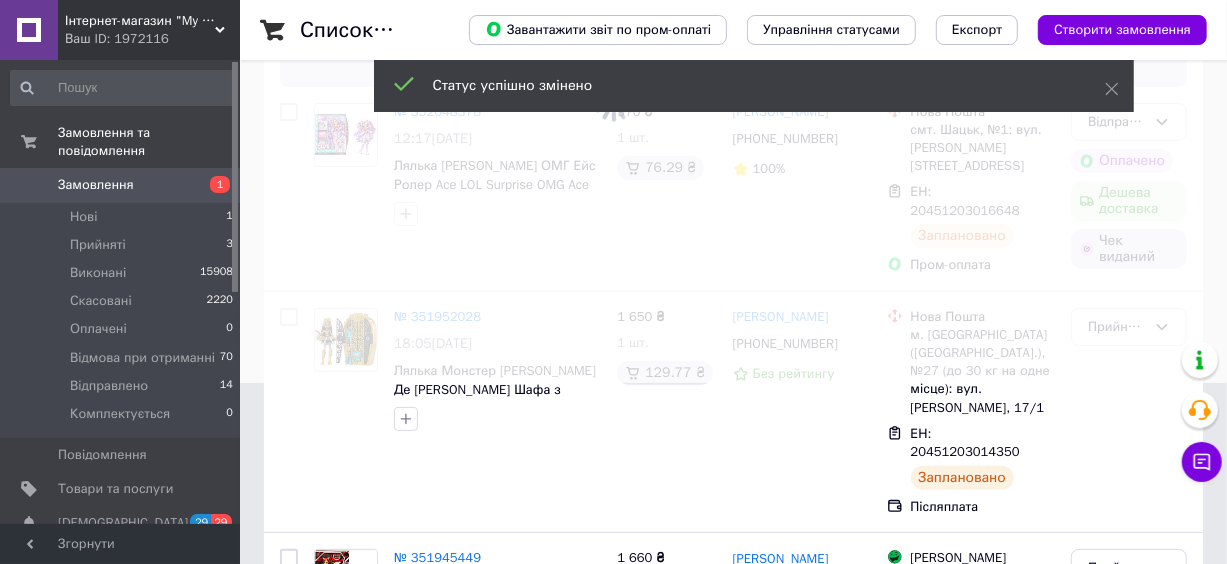scroll, scrollTop: 181, scrollLeft: 0, axis: vertical 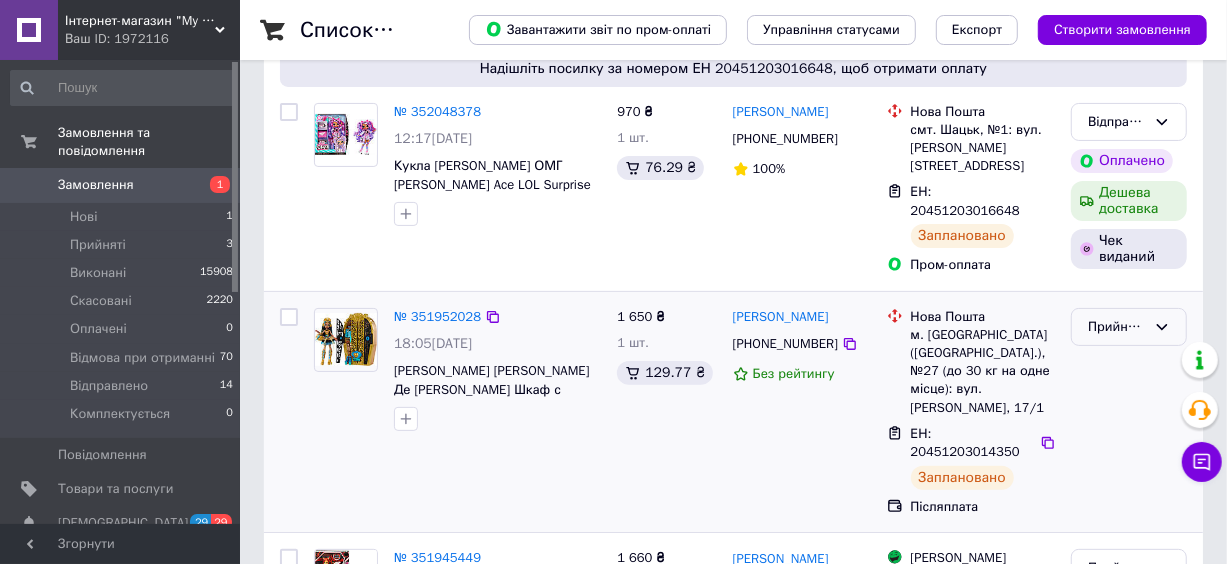click on "Прийнято" at bounding box center (1117, 327) 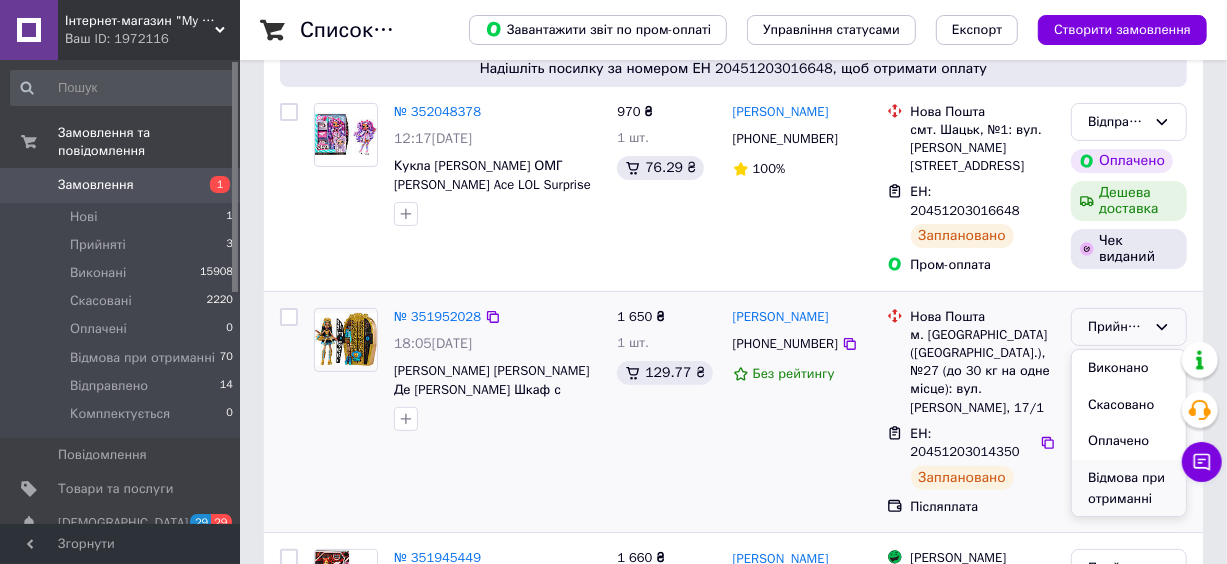 scroll, scrollTop: 94, scrollLeft: 0, axis: vertical 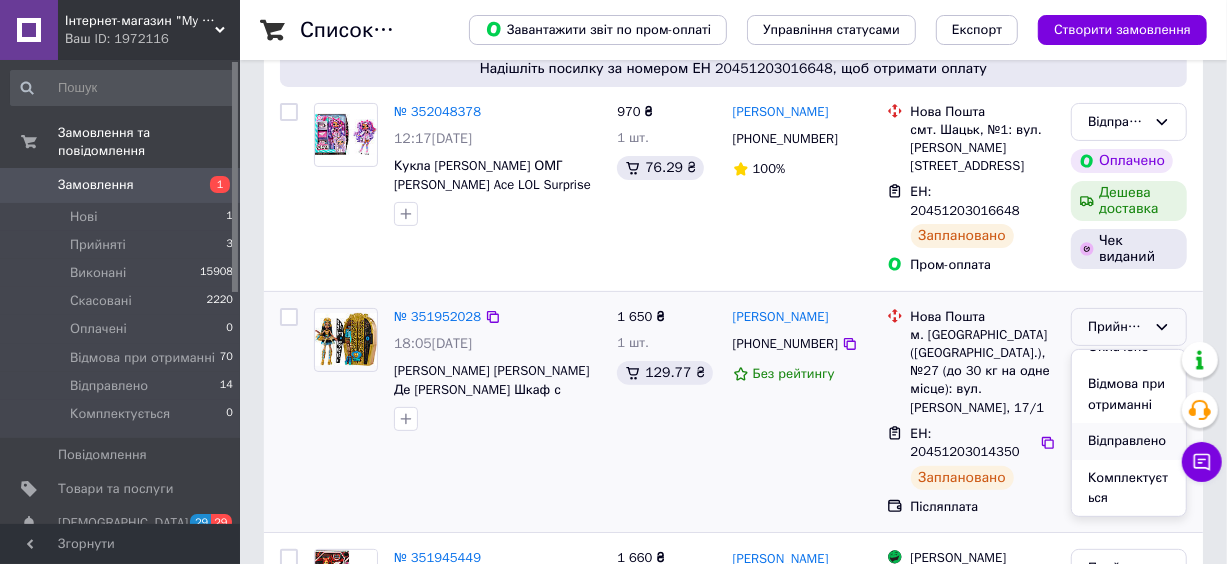 click on "Відправлено" at bounding box center (1129, 441) 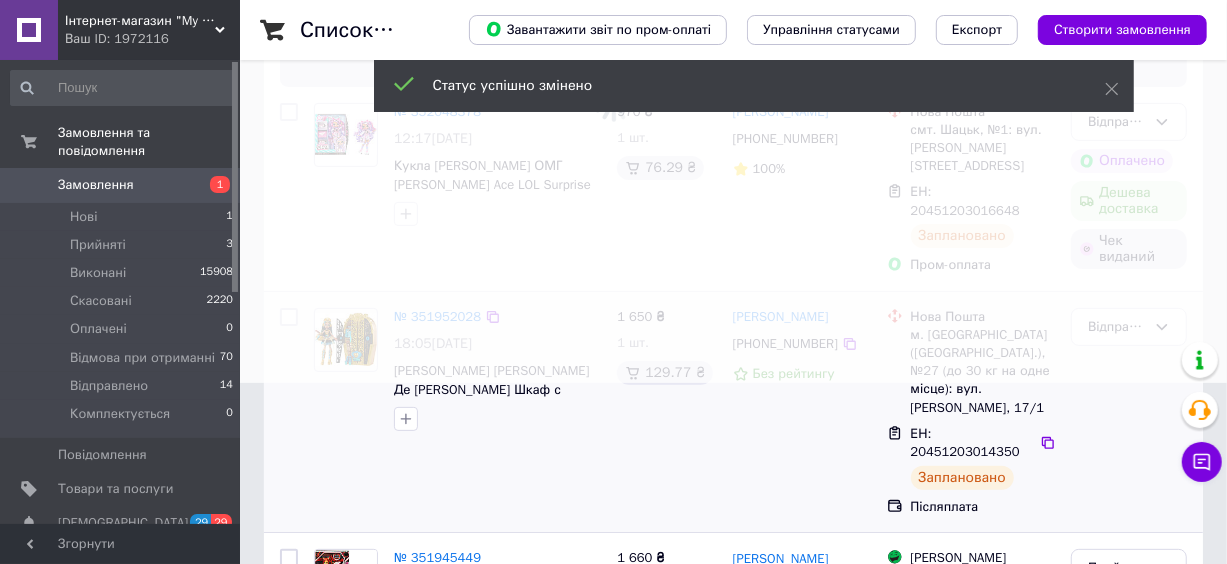 scroll, scrollTop: 545, scrollLeft: 0, axis: vertical 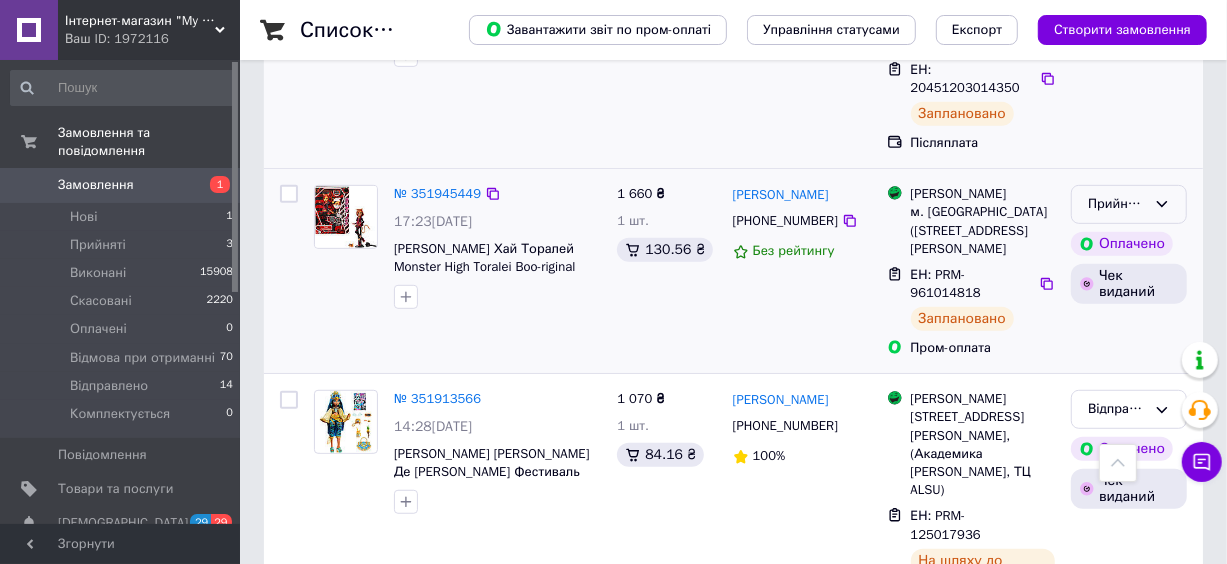 click on "Прийнято" at bounding box center [1117, 204] 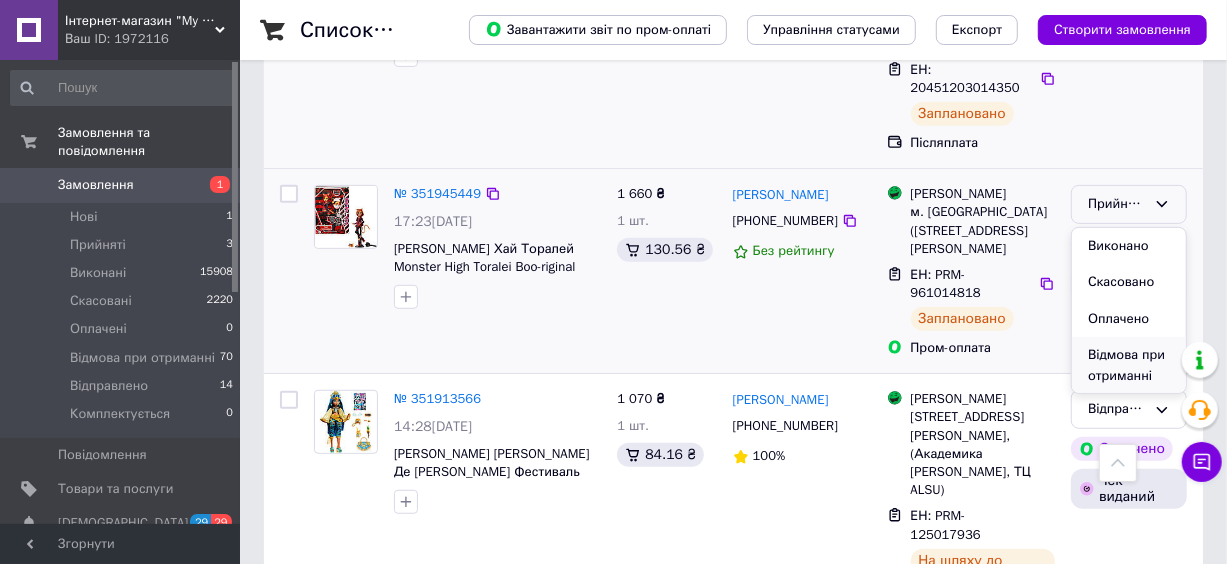 scroll, scrollTop: 95, scrollLeft: 0, axis: vertical 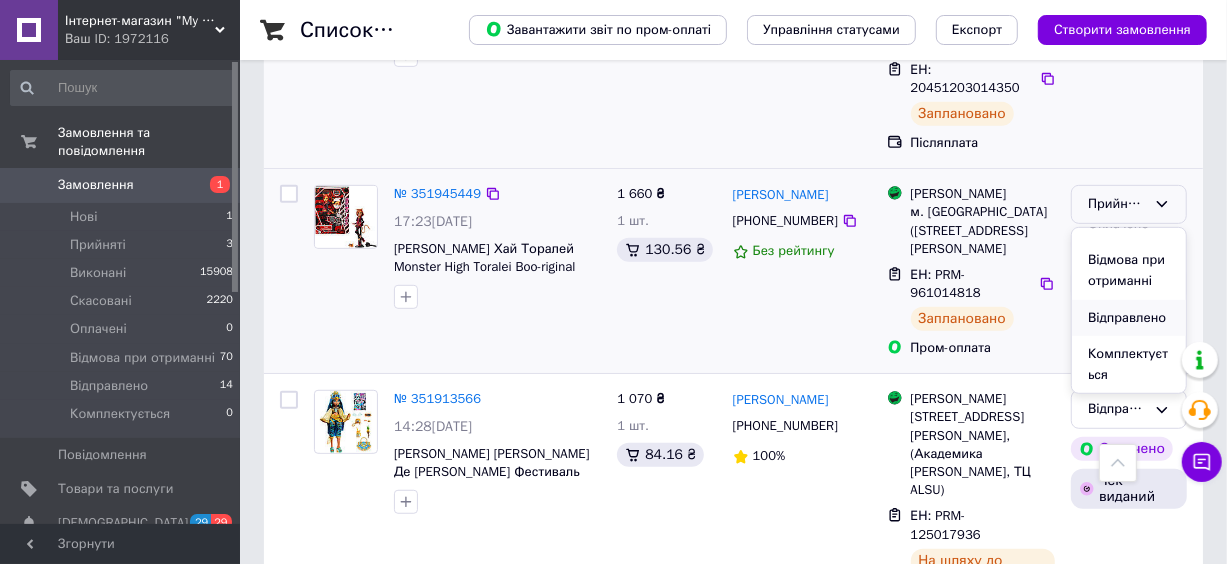 click on "Відправлено" at bounding box center (1129, 318) 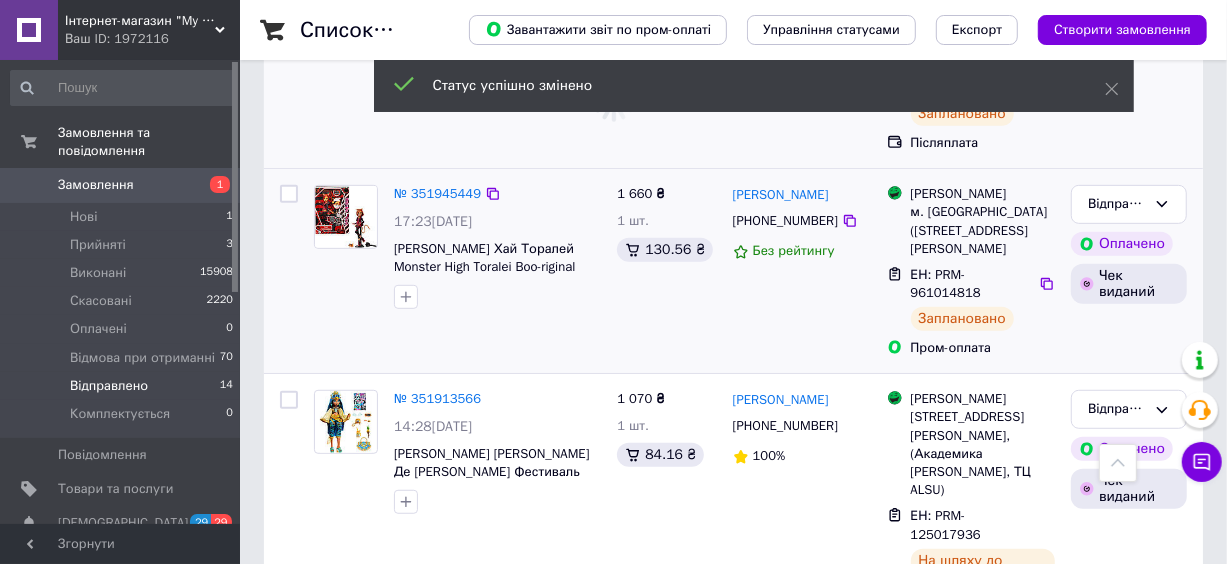 click on "Відправлено" at bounding box center (109, 386) 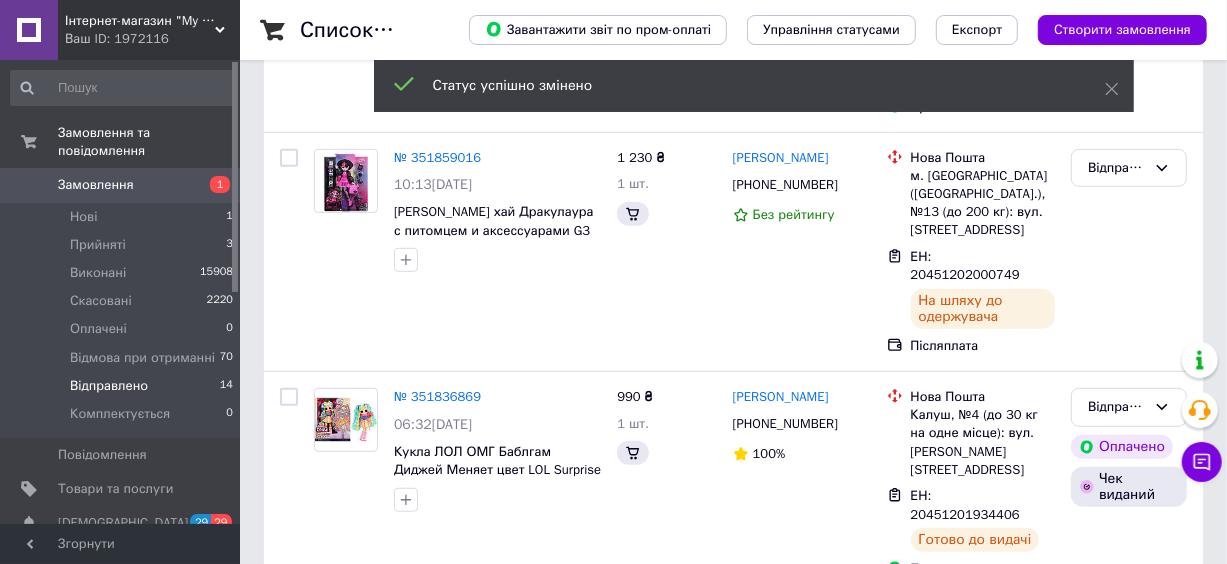 scroll, scrollTop: 0, scrollLeft: 0, axis: both 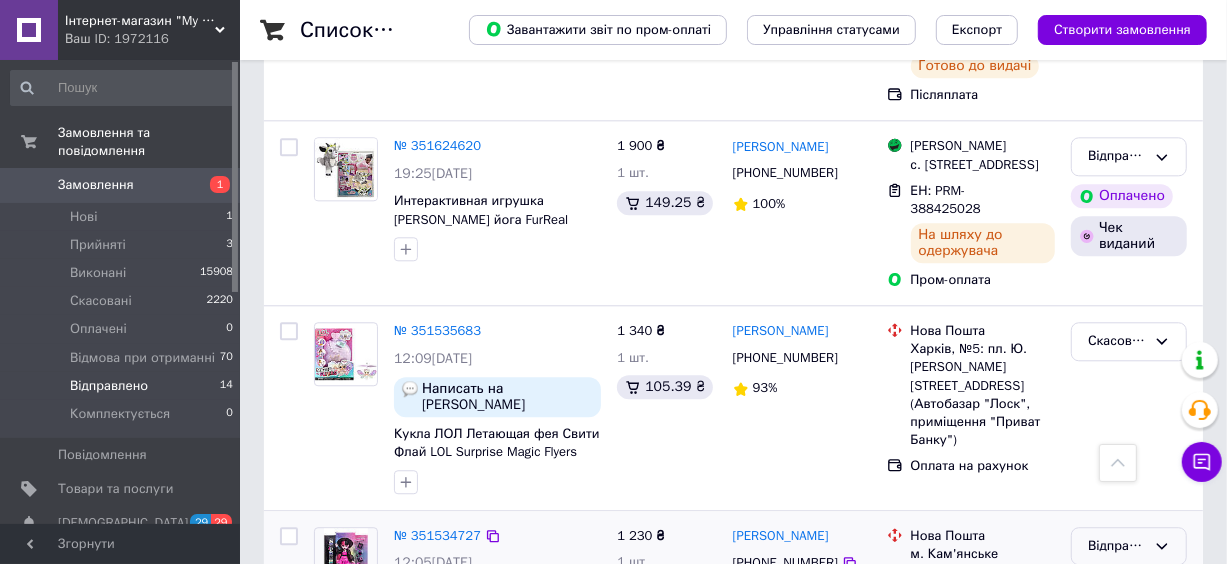 click on "Відправлено" at bounding box center [1117, 546] 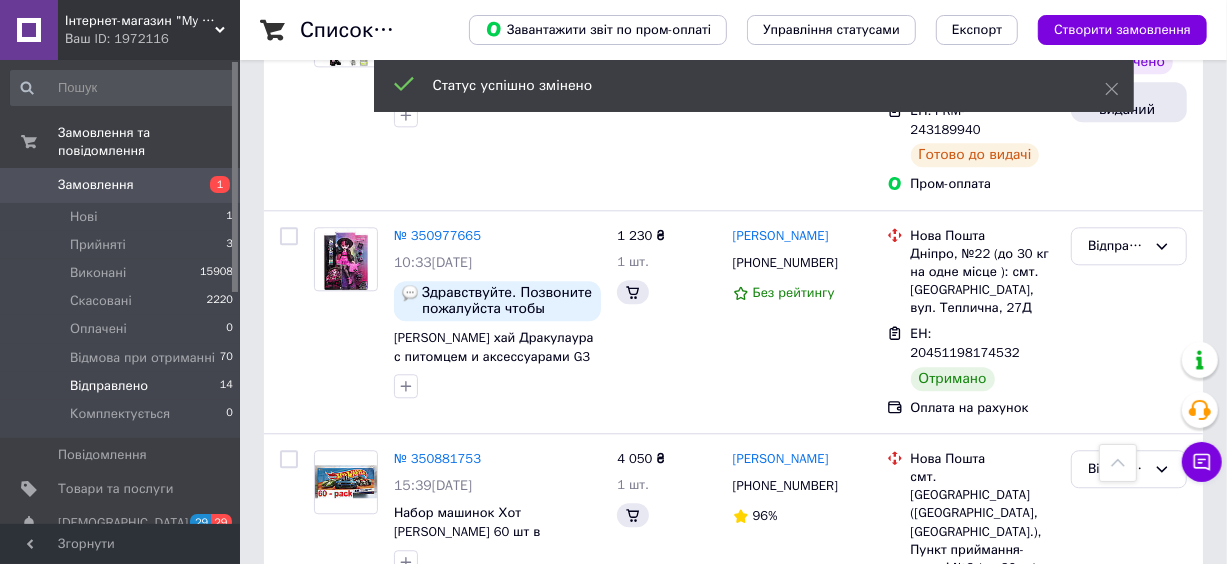 scroll, scrollTop: 2101, scrollLeft: 0, axis: vertical 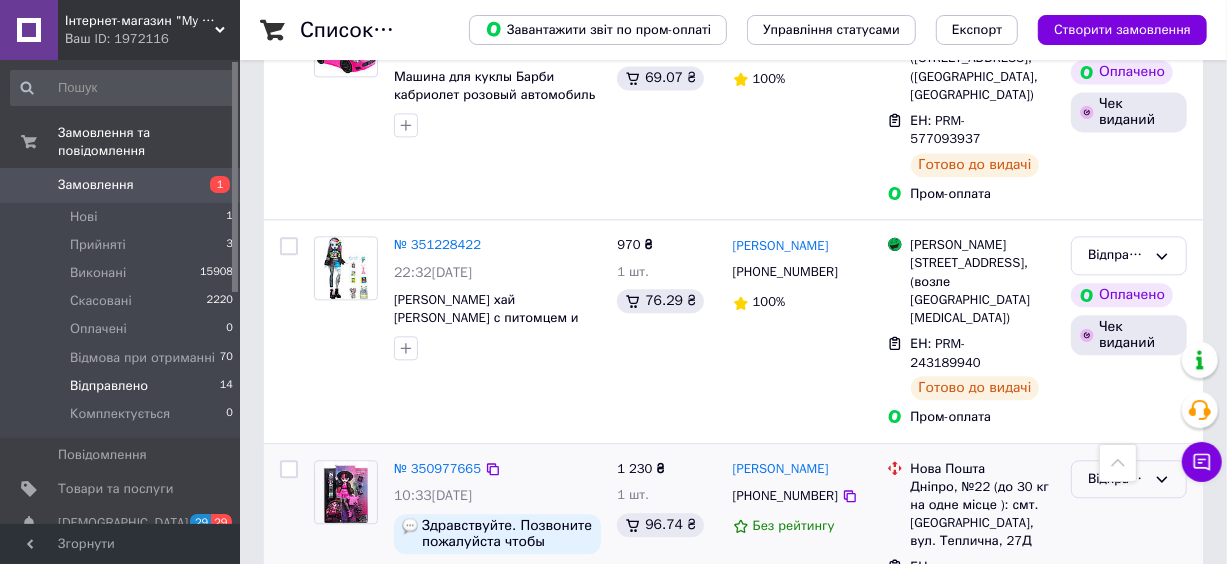 click on "Відправлено" at bounding box center (1117, 479) 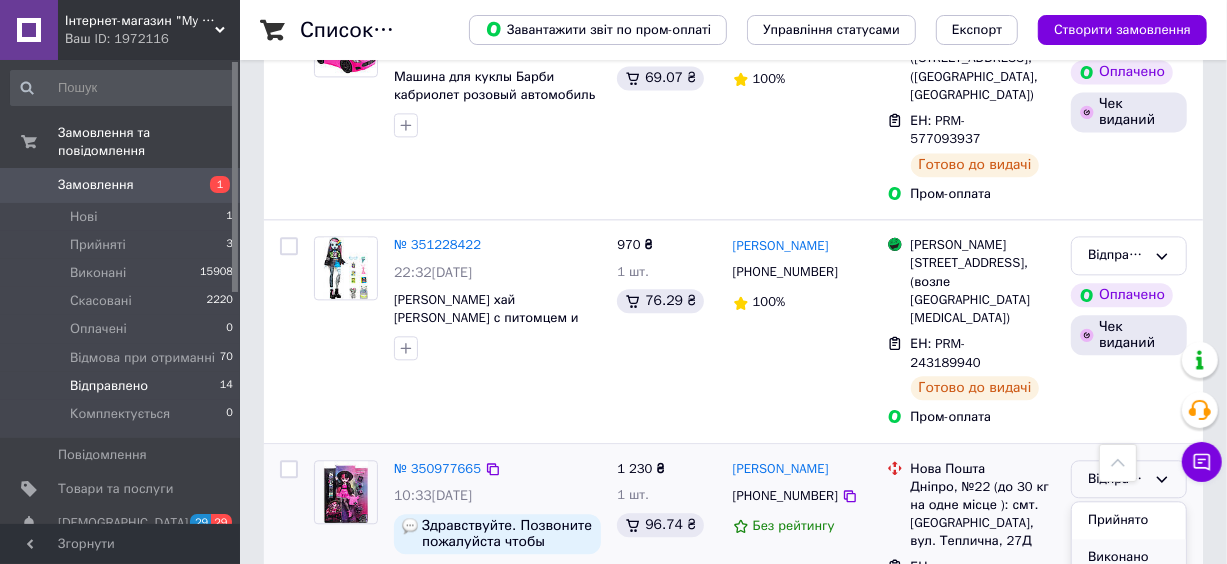 click on "Виконано" at bounding box center [1129, 557] 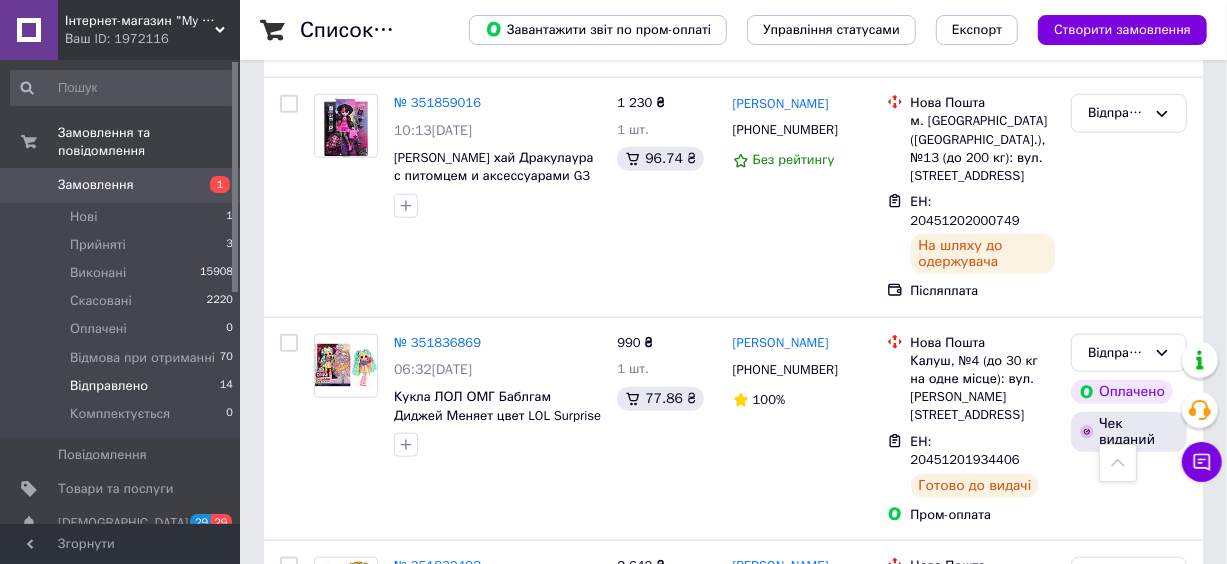 scroll, scrollTop: 1261, scrollLeft: 0, axis: vertical 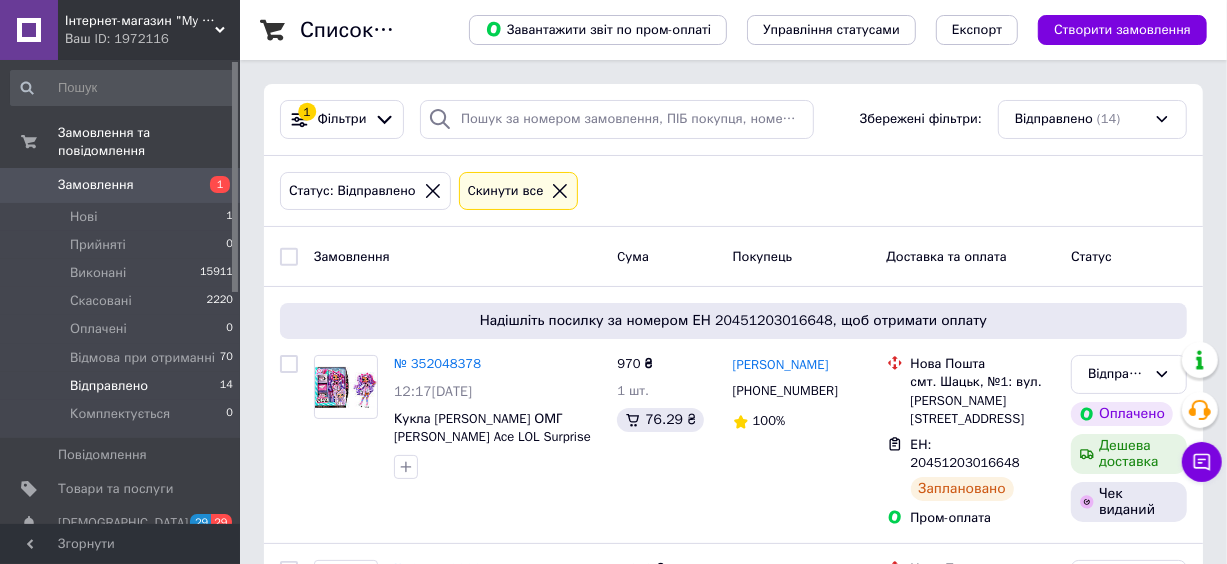 click 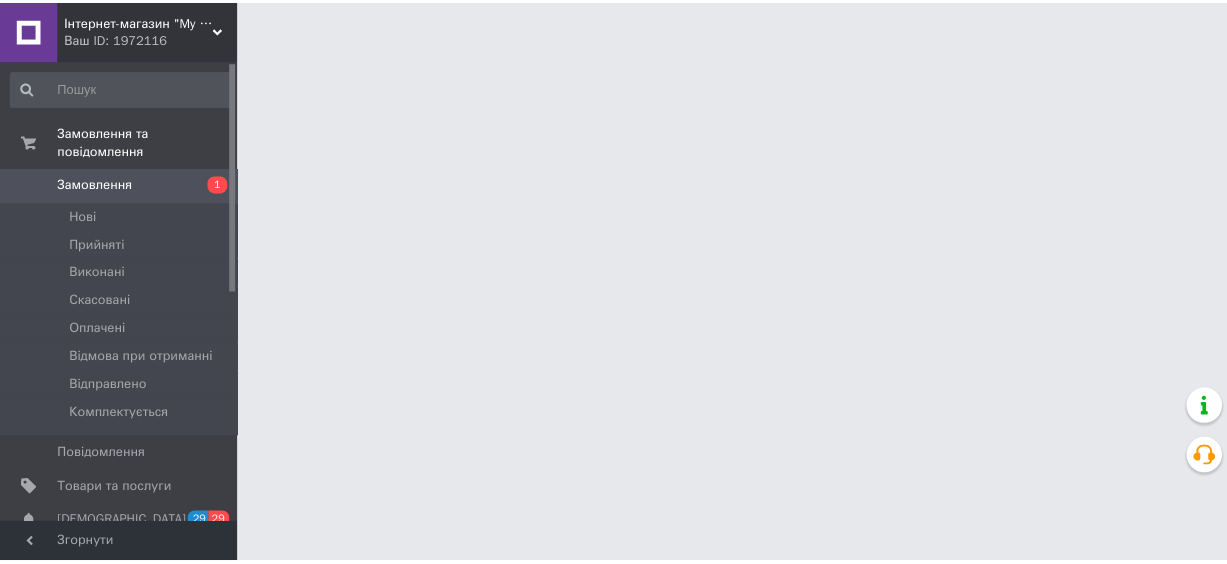 scroll, scrollTop: 0, scrollLeft: 0, axis: both 